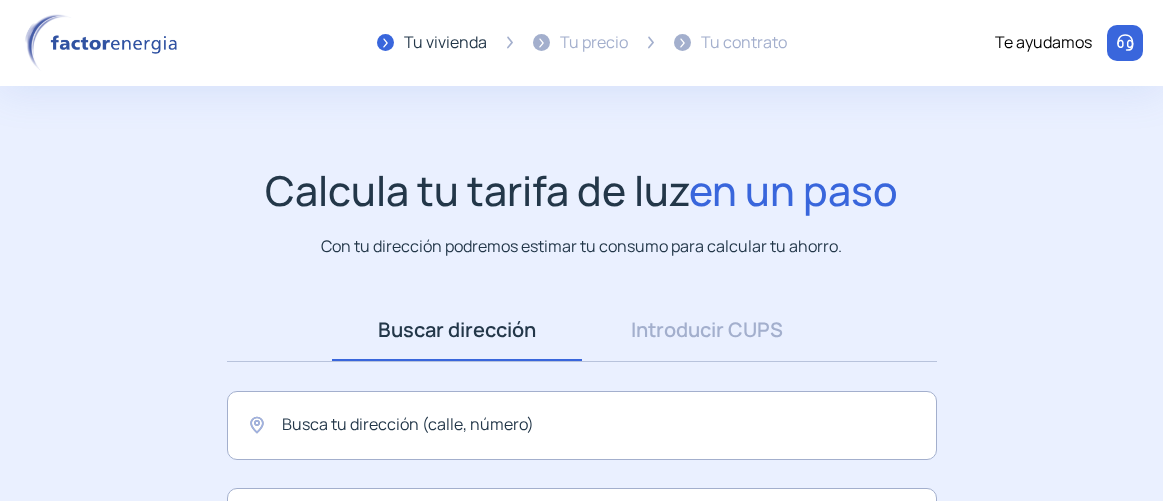 scroll, scrollTop: 0, scrollLeft: 0, axis: both 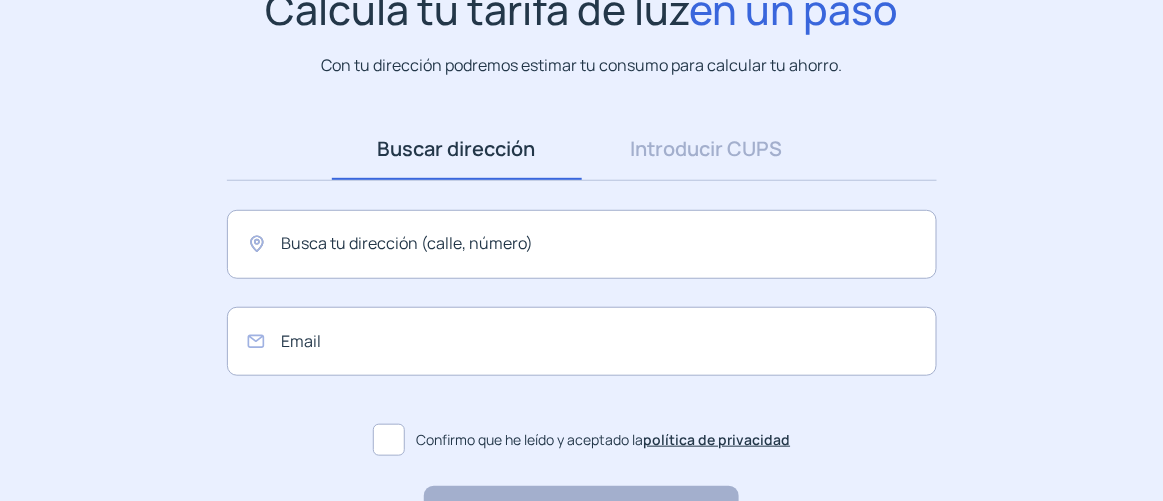 click 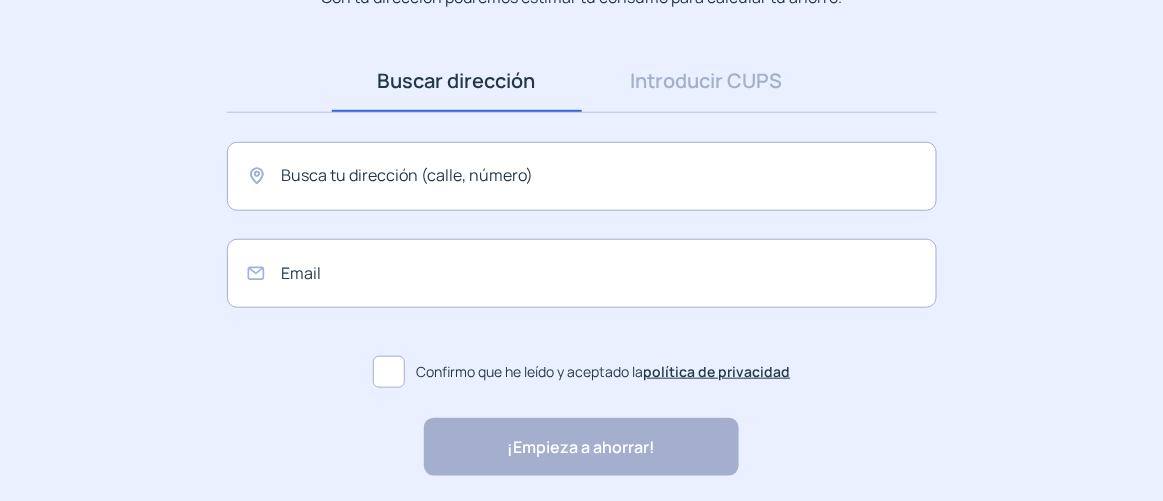 scroll, scrollTop: 272, scrollLeft: 0, axis: vertical 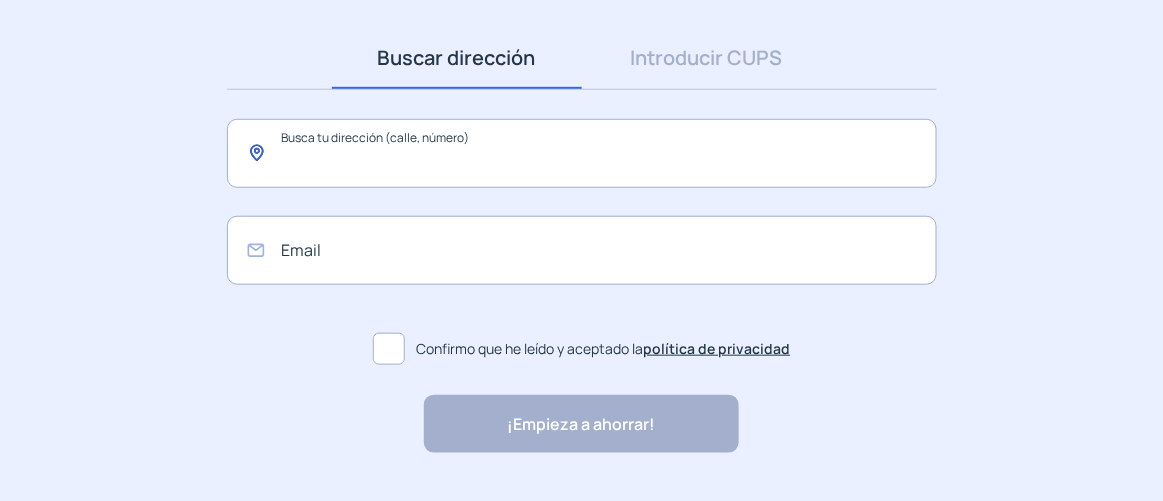 click 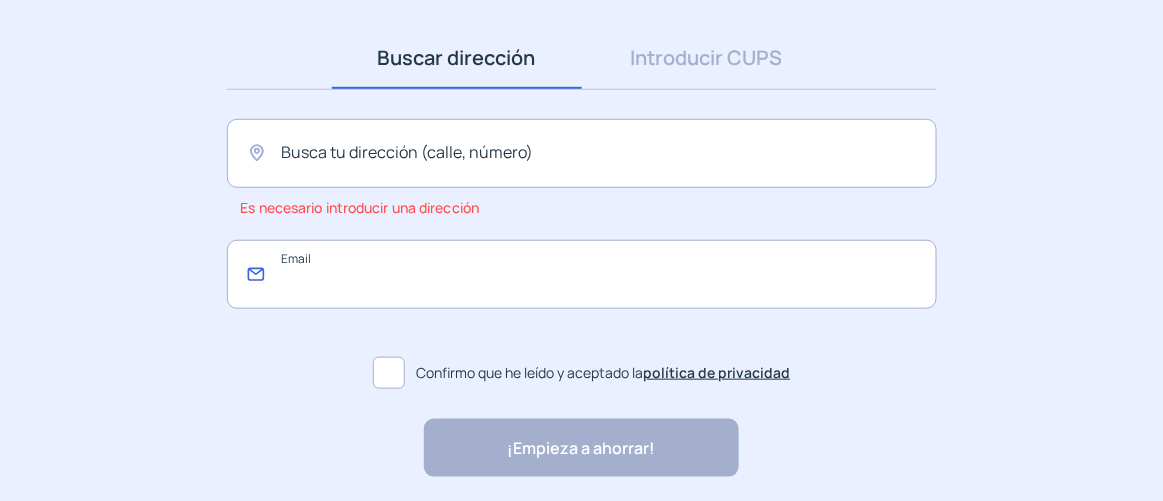 click 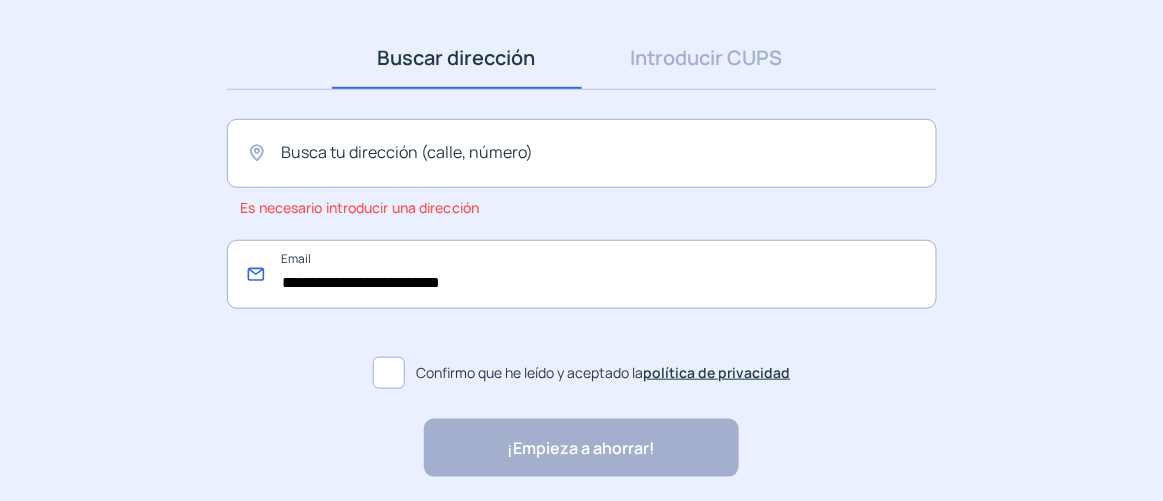 scroll, scrollTop: 181, scrollLeft: 0, axis: vertical 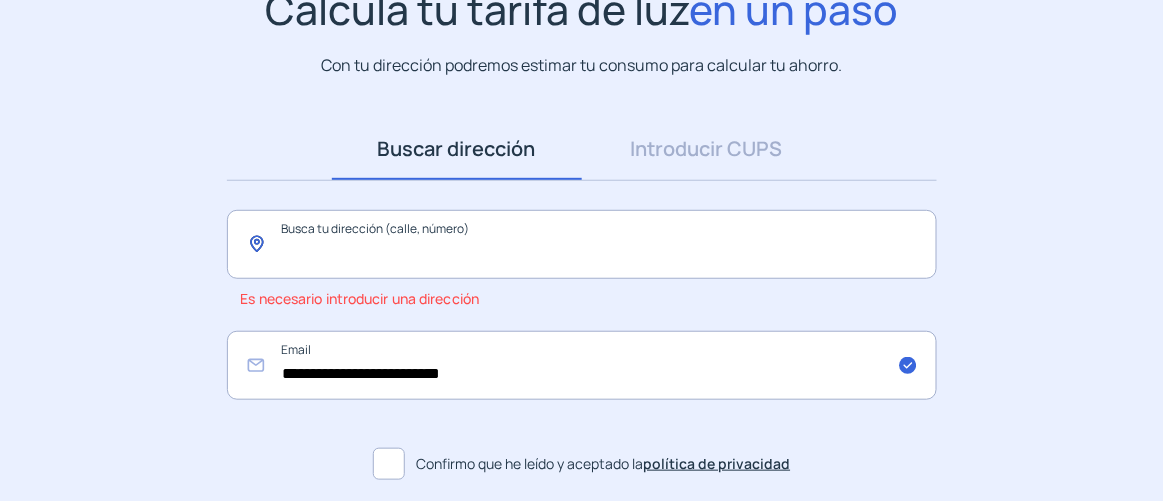 click 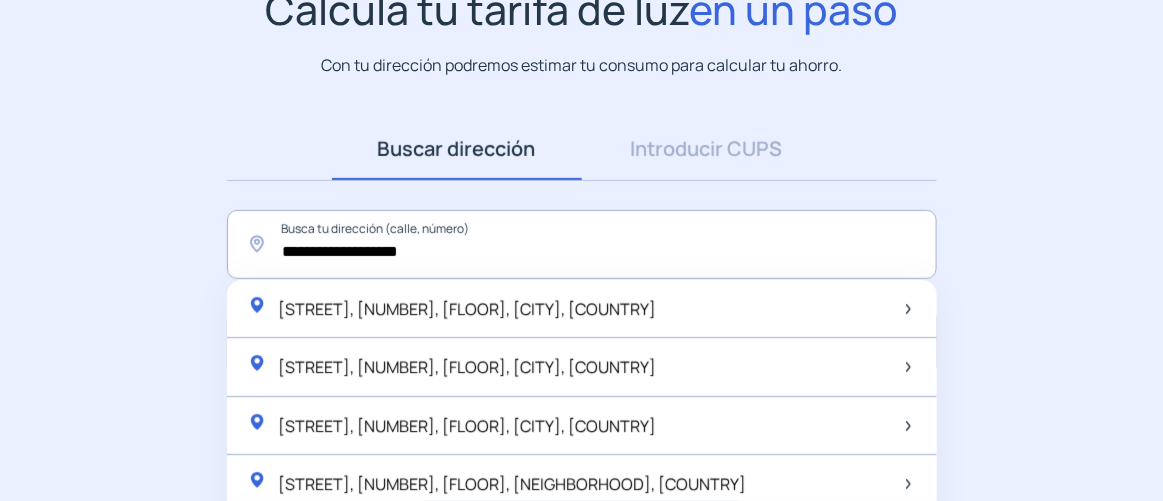 click on "¡Empieza a ahorrar! "Excelente servicio y atención al cliente" "Respeto por el cliente y variedad de tarifas" "Todo genial y muy rápido" "Rapidez y buen trato al cliente"" 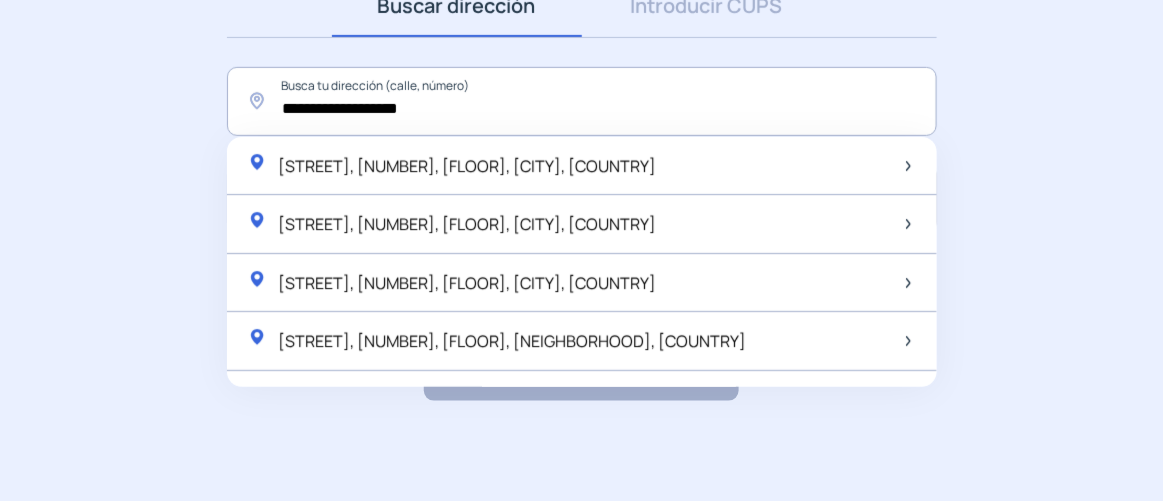 scroll, scrollTop: 363, scrollLeft: 0, axis: vertical 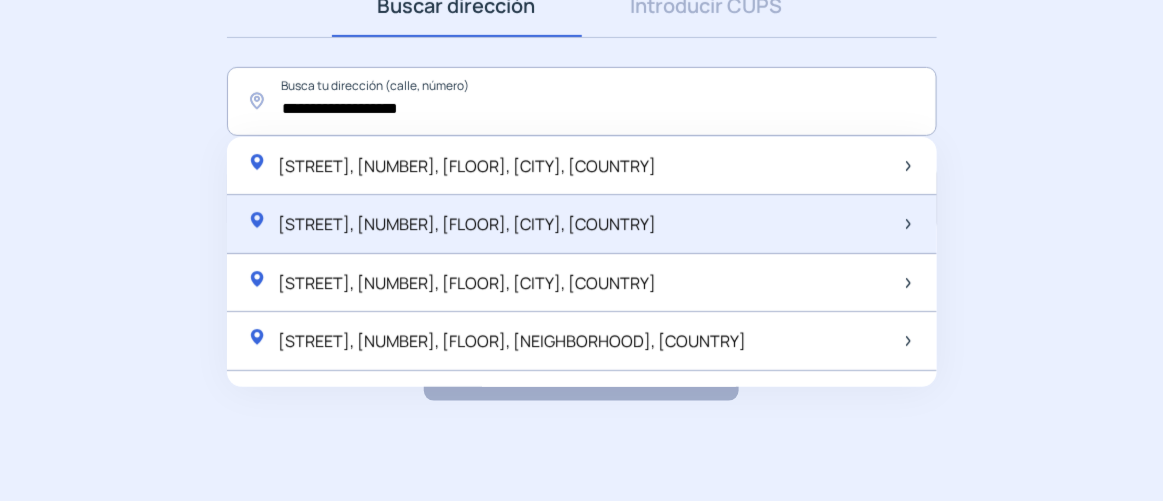 click on "[STREET], [NUMBER], [FLOOR], [CITY], [COUNTRY]" 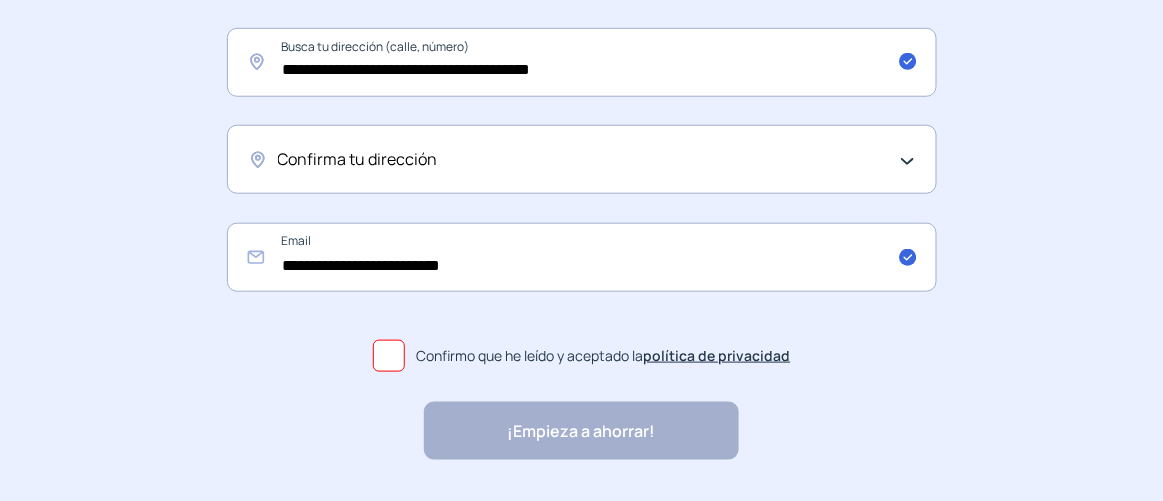 scroll, scrollTop: 461, scrollLeft: 0, axis: vertical 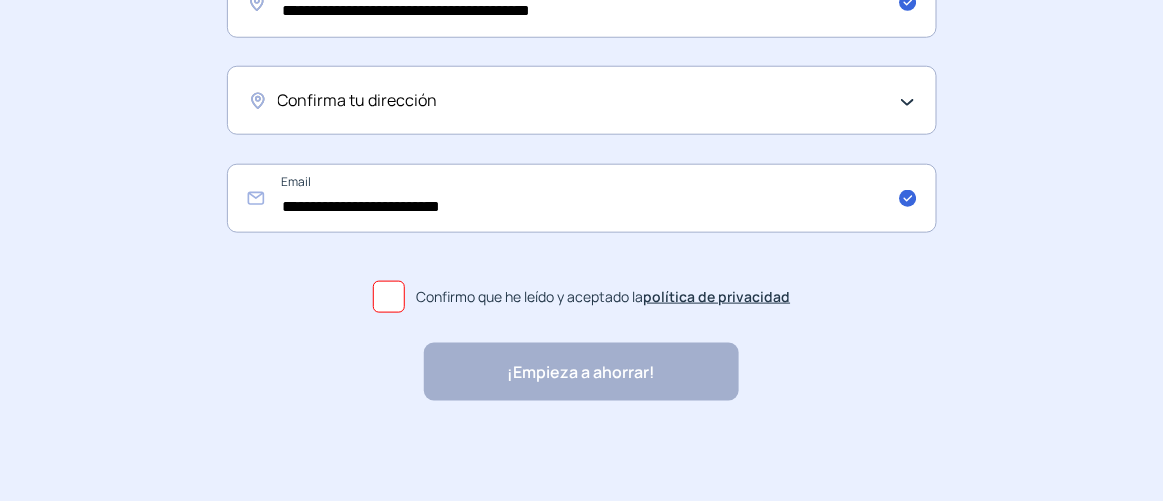 click 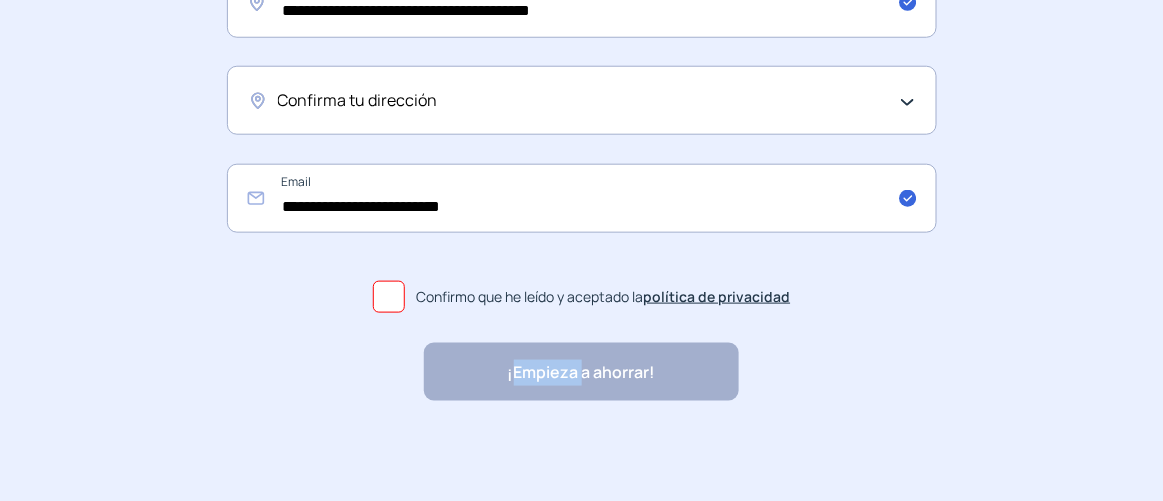 click on "¡Empieza a ahorrar! "Excelente servicio y atención al cliente" "Respeto por el cliente y variedad de tarifas" "Todo genial y muy rápido" "Rapidez y buen trato al cliente"" 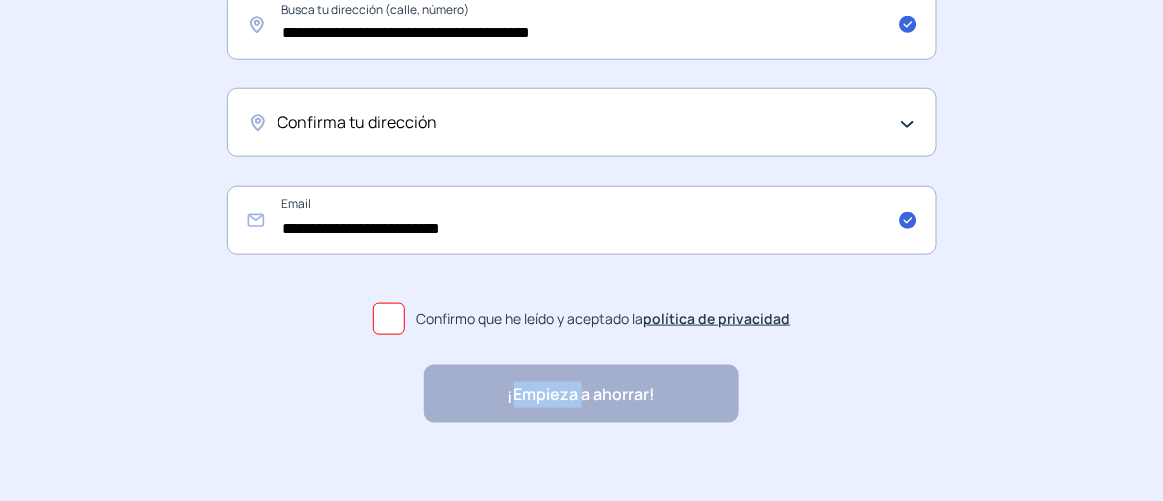 scroll, scrollTop: 461, scrollLeft: 0, axis: vertical 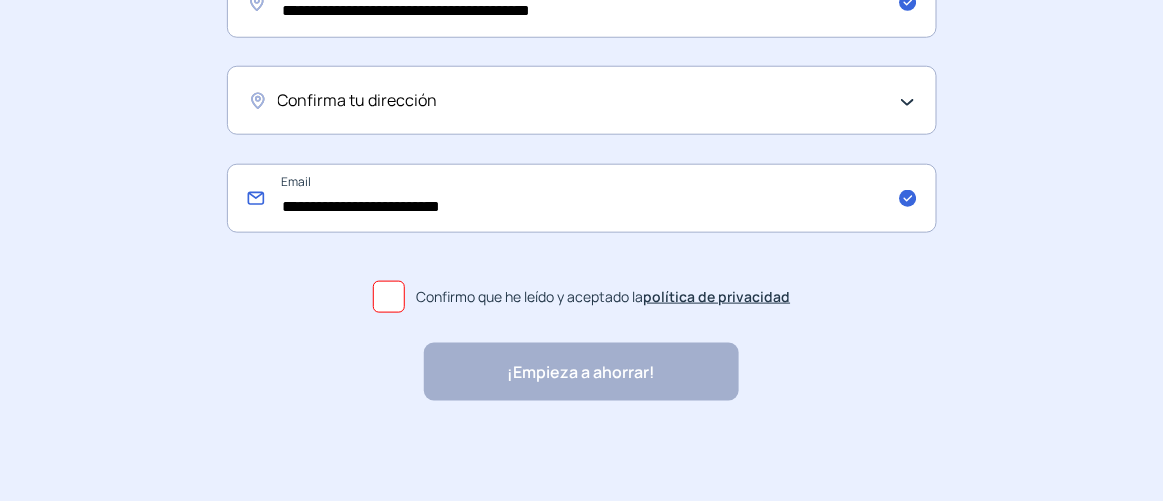 click on "**********" 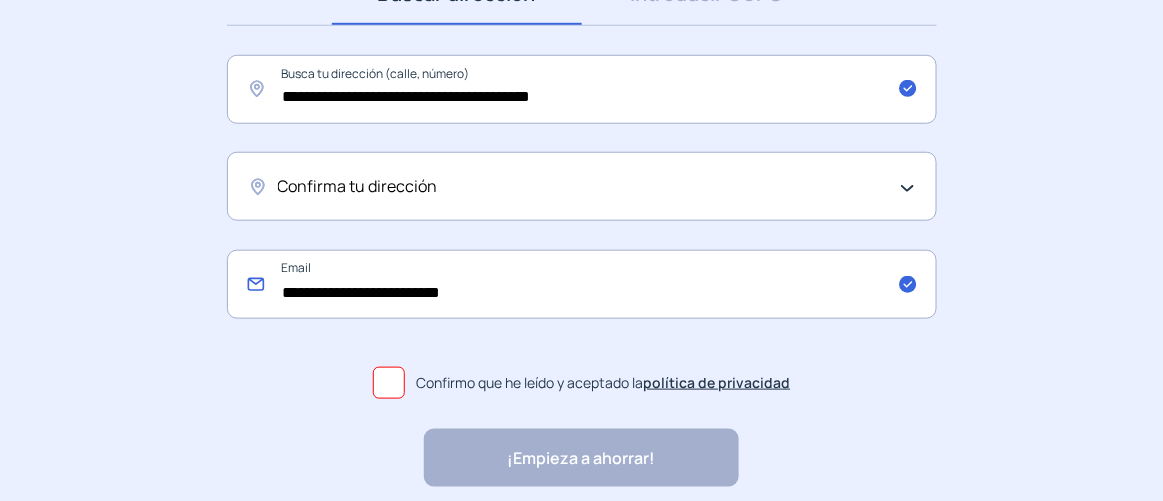 scroll, scrollTop: 370, scrollLeft: 0, axis: vertical 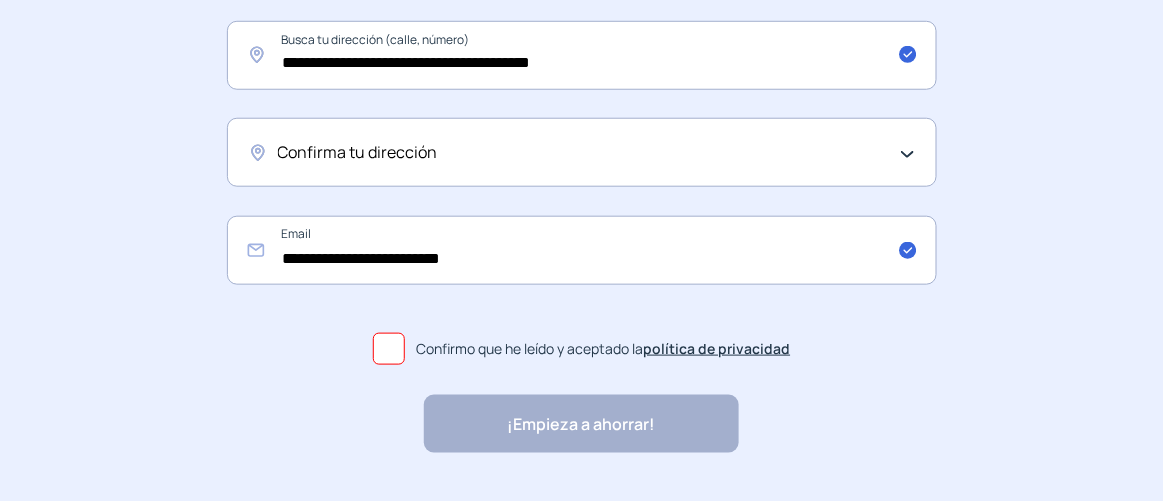 click on "Confirma tu dirección" 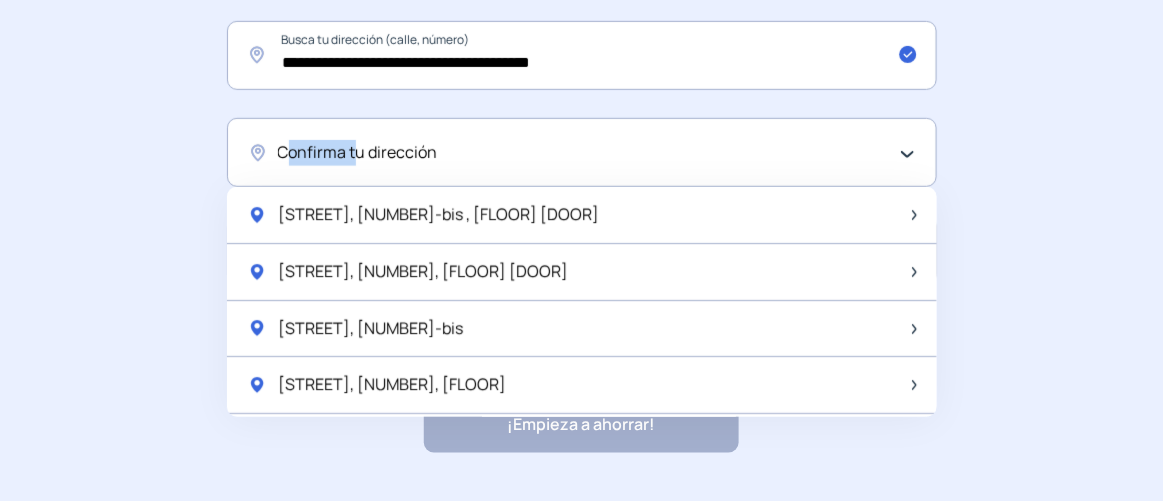 click on "Confirma tu dirección" 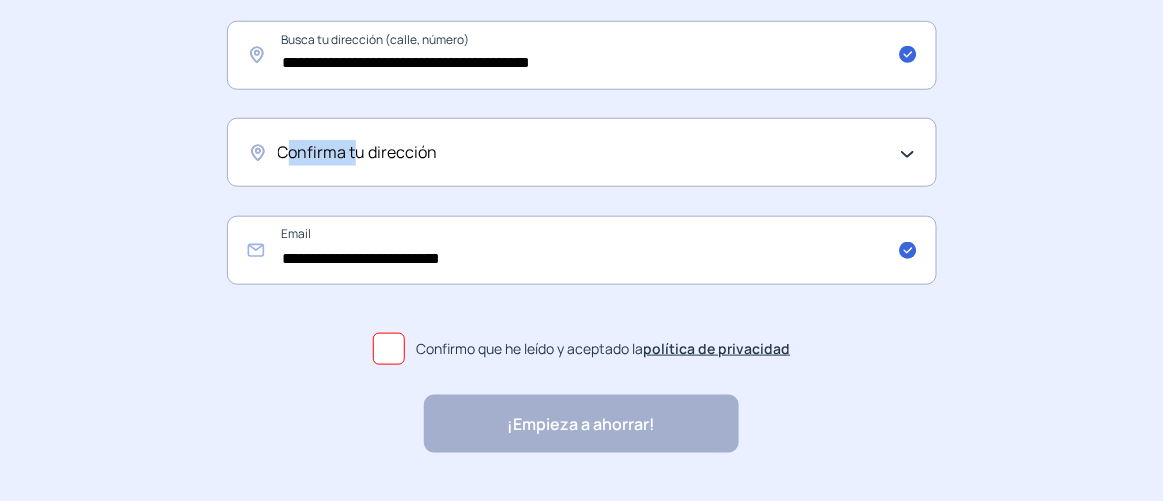click on "Confirma tu dirección" 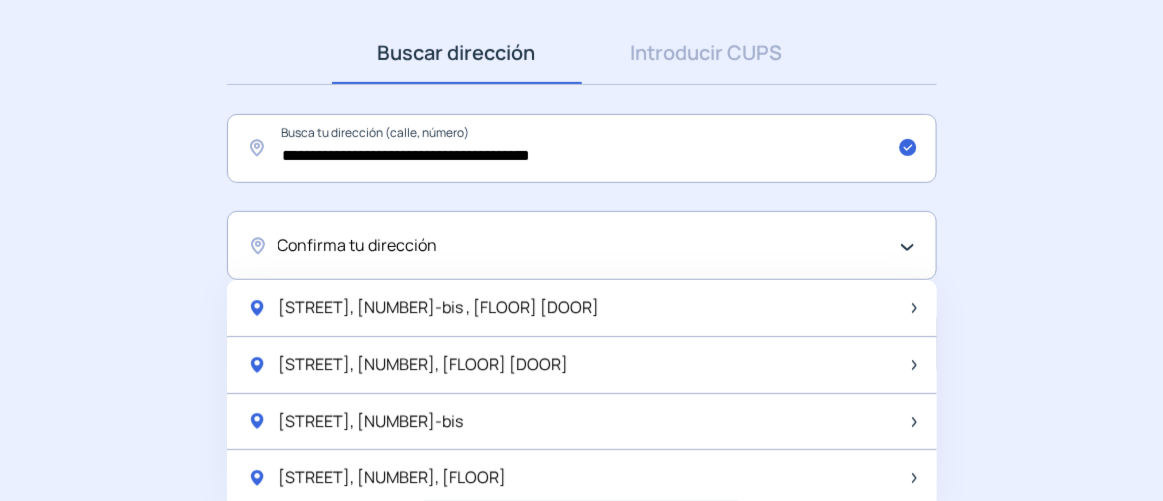 scroll, scrollTop: 279, scrollLeft: 0, axis: vertical 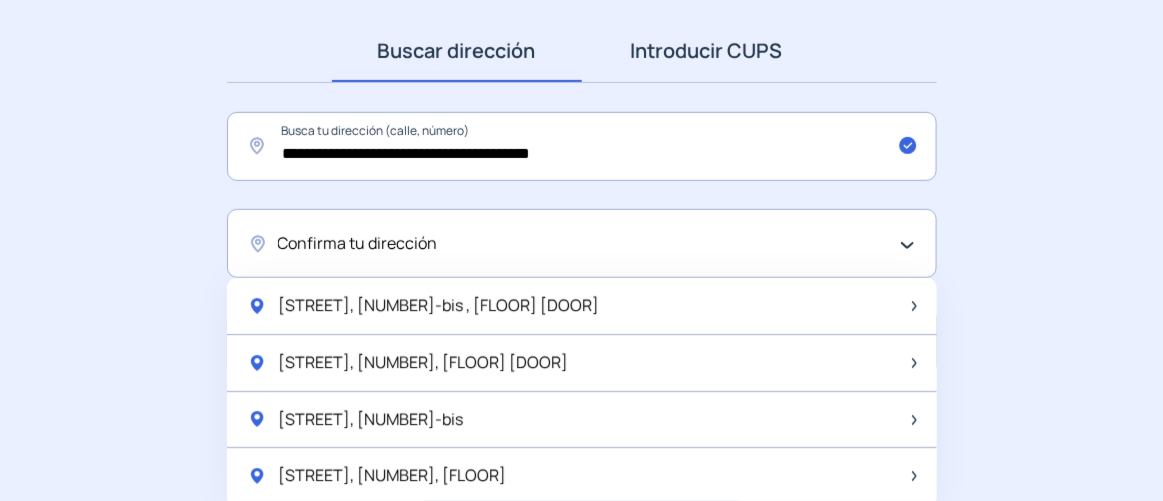 click on "CUPS" at bounding box center [0, 0] 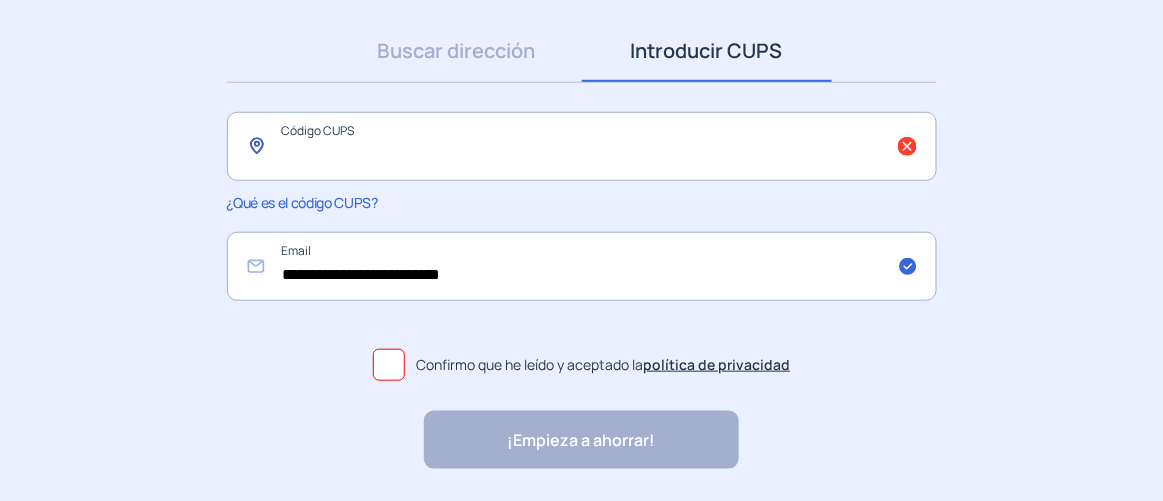 click 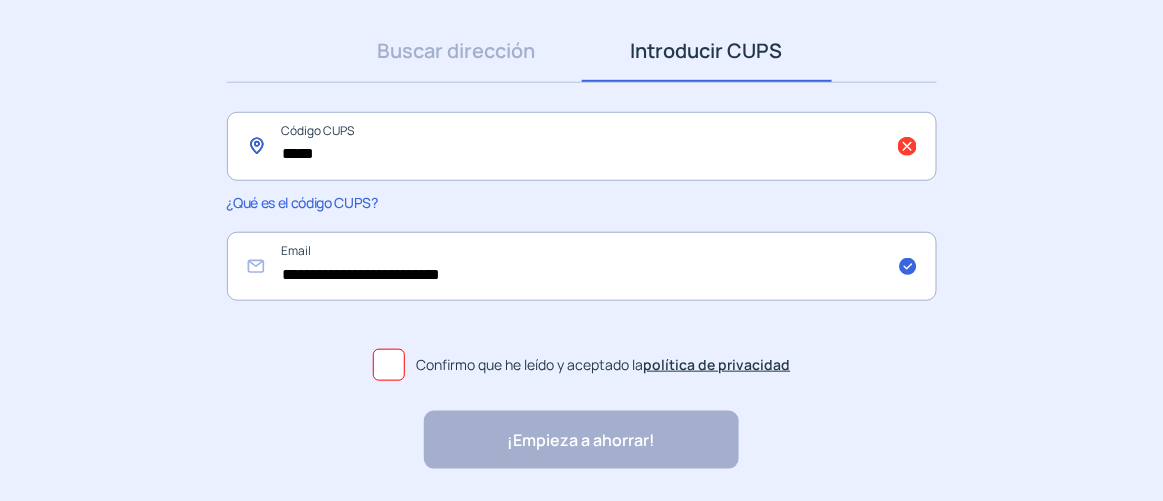click on "*****" 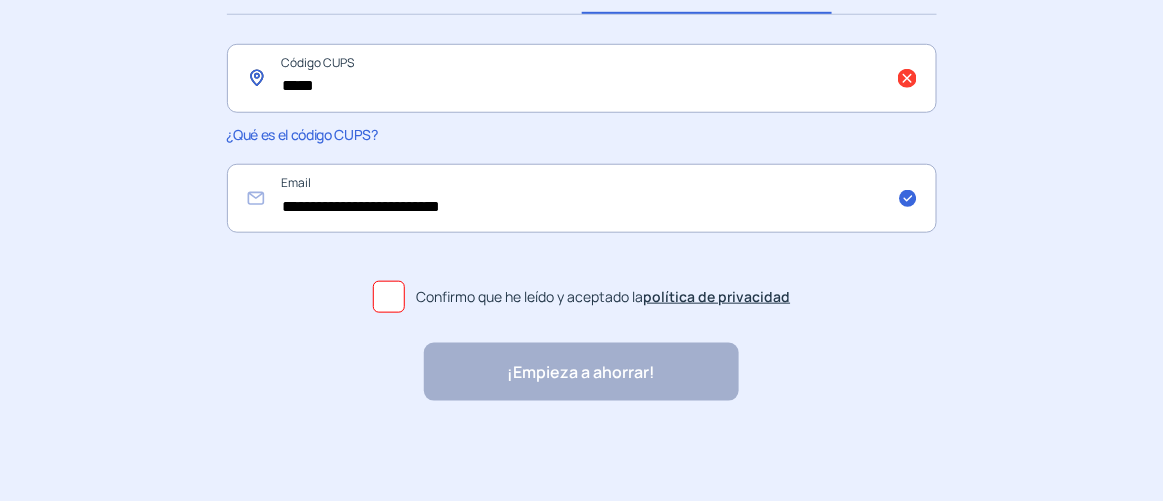 click on "*****" 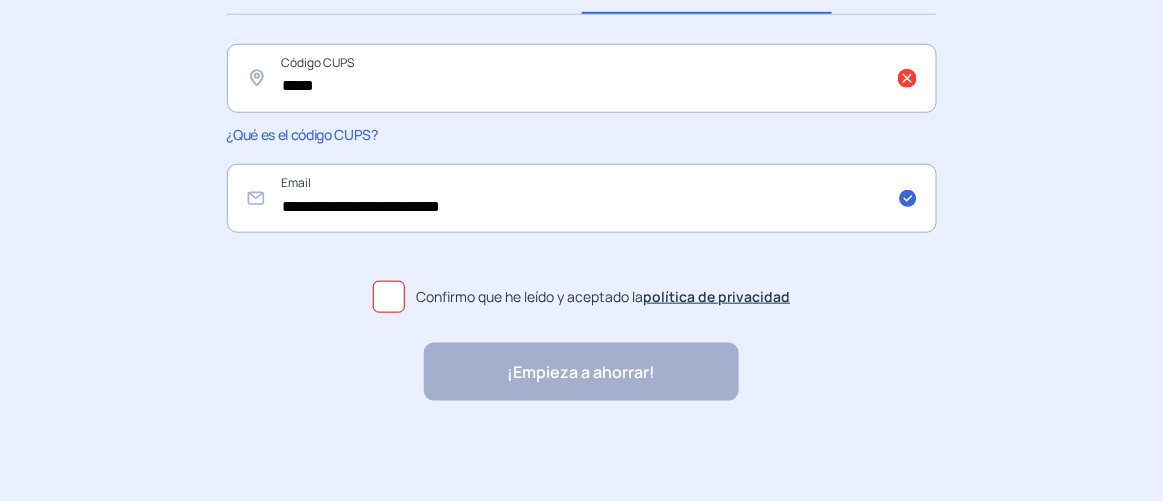 click 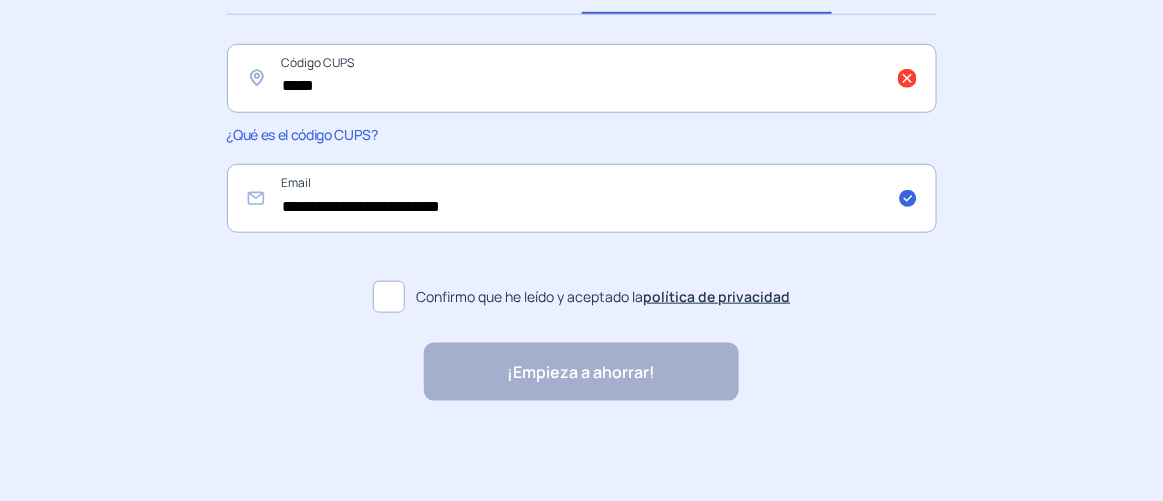 click on "¡Empieza a ahorrar! "Excelente servicio y atención al cliente" "Respeto por el cliente y variedad de tarifas" "Todo genial y muy rápido" "Rapidez y buen trato al cliente"" 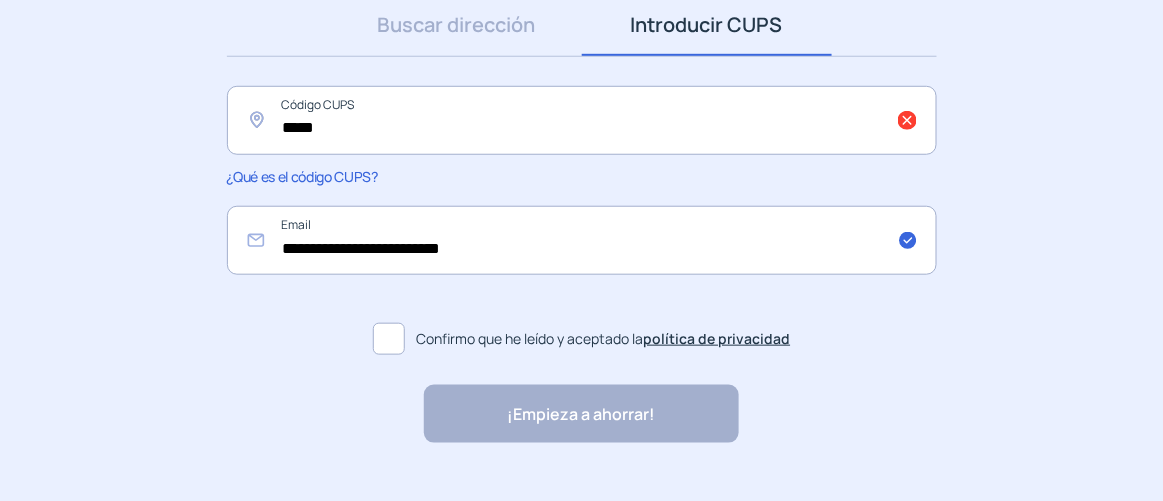 scroll, scrollTop: 390, scrollLeft: 0, axis: vertical 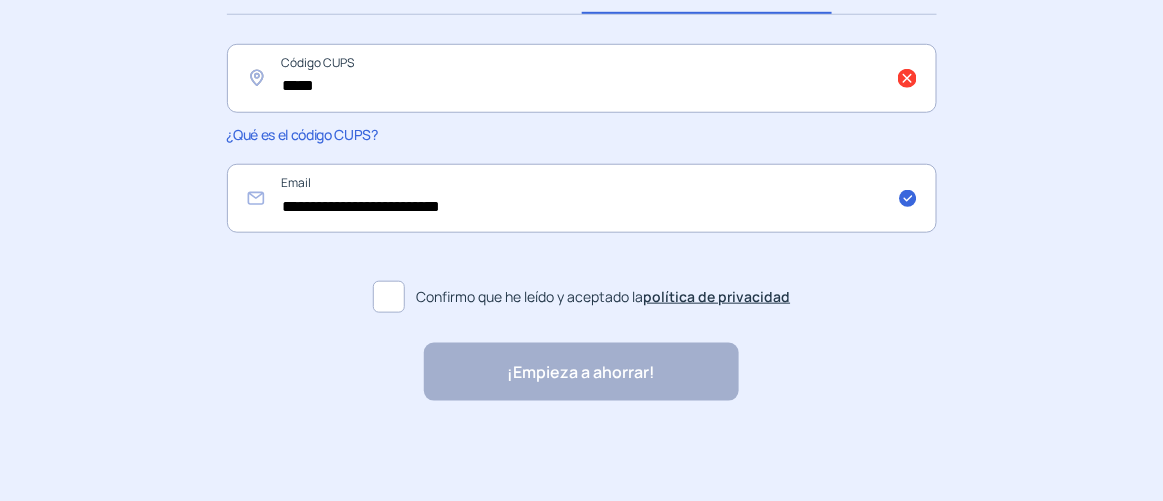 click on "¡Empieza a ahorrar! "Excelente servicio y atención al cliente" "Respeto por el cliente y variedad de tarifas" "Todo genial y muy rápido" "Rapidez y buen trato al cliente"" 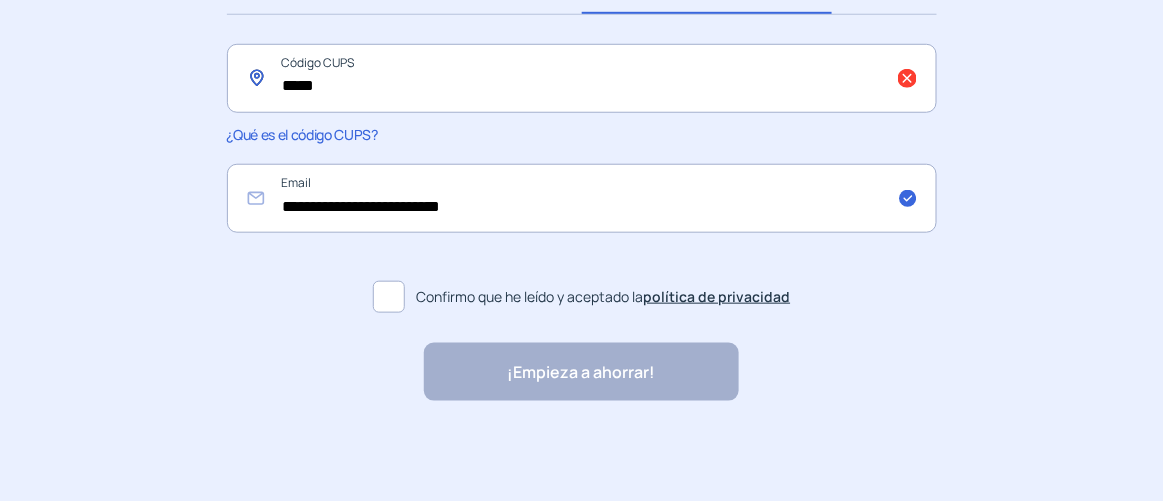 click on "*****" 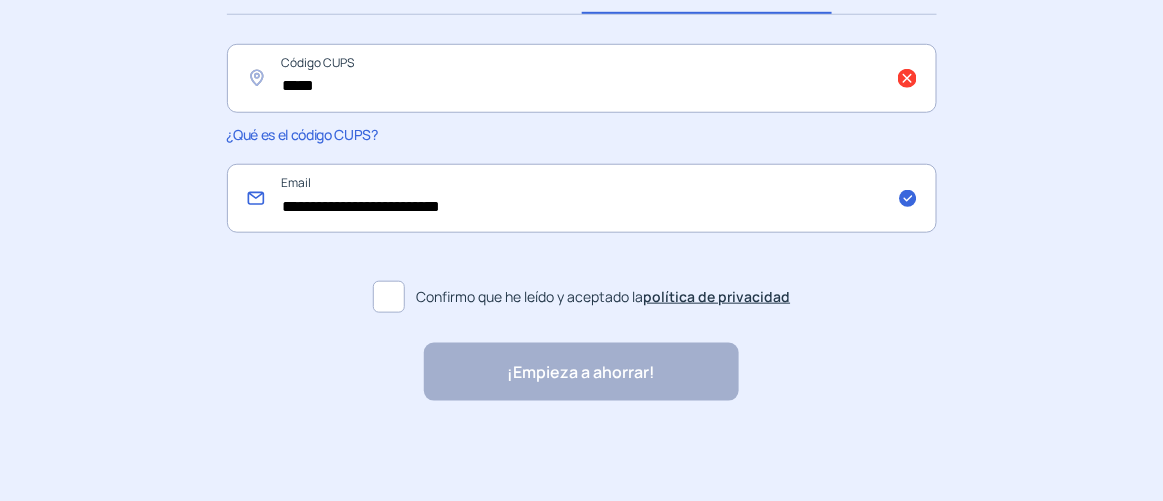 click on "**********" 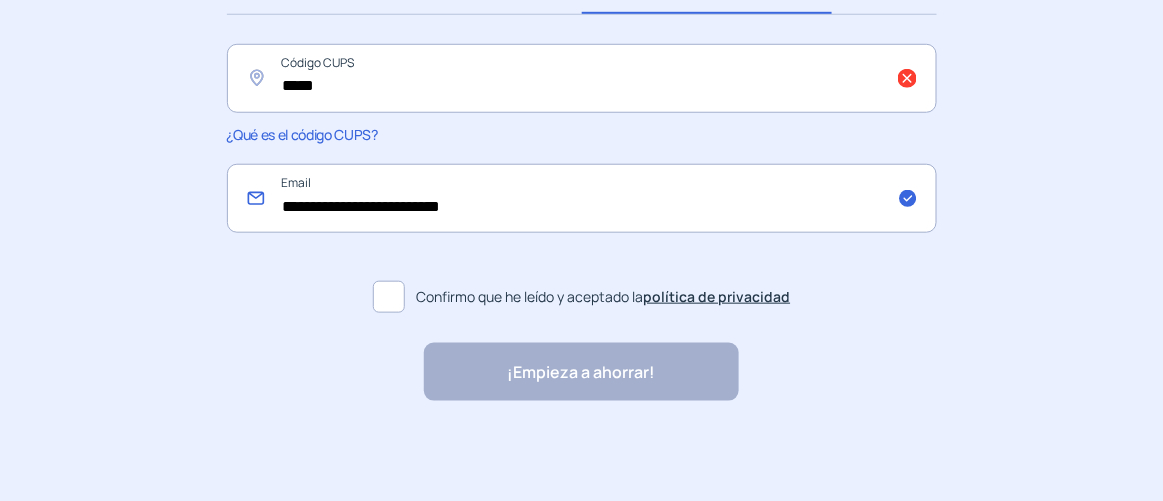 scroll, scrollTop: 390, scrollLeft: 0, axis: vertical 